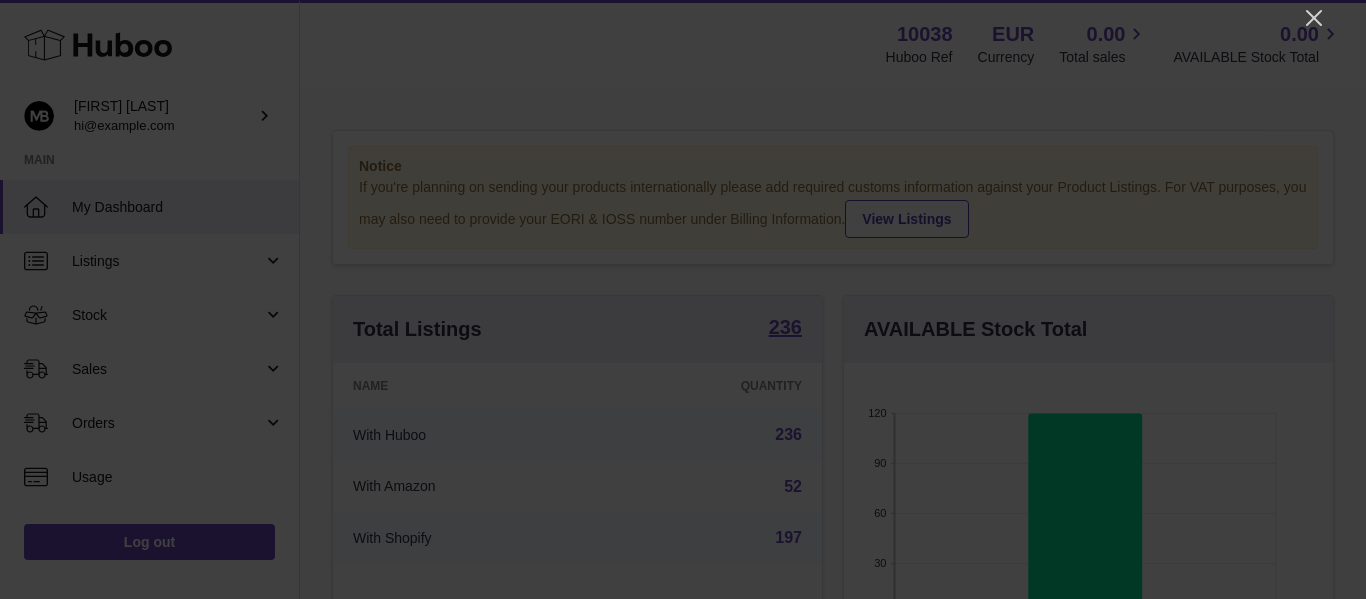 scroll, scrollTop: 0, scrollLeft: 0, axis: both 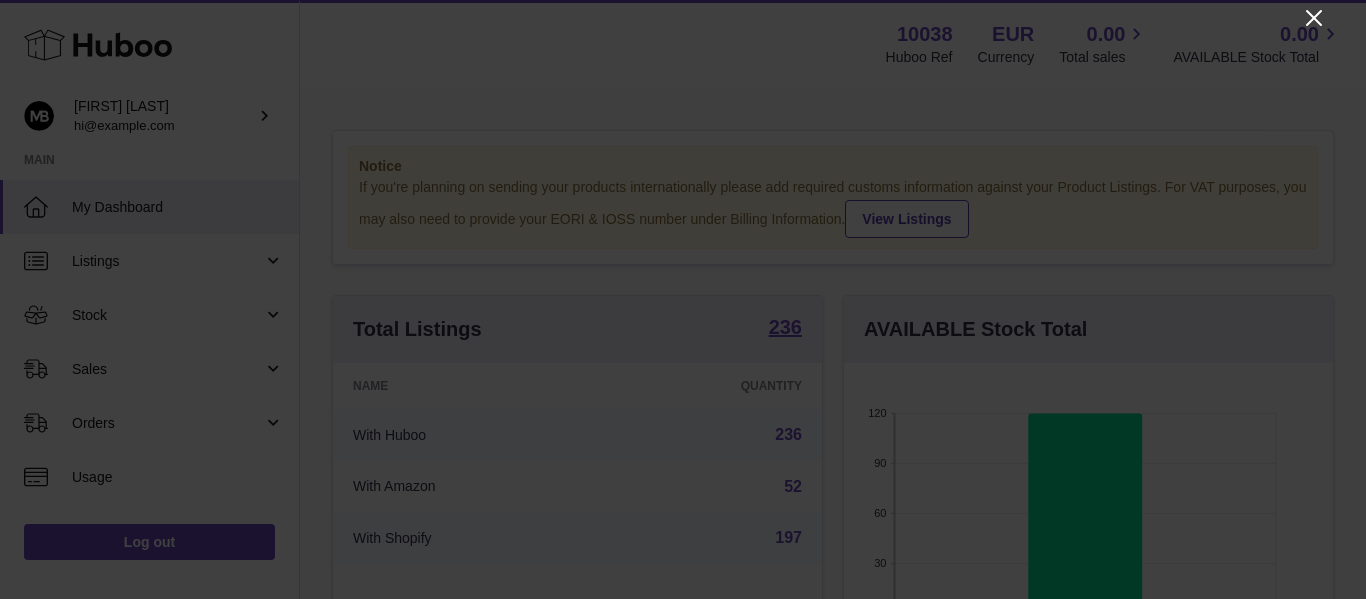 click 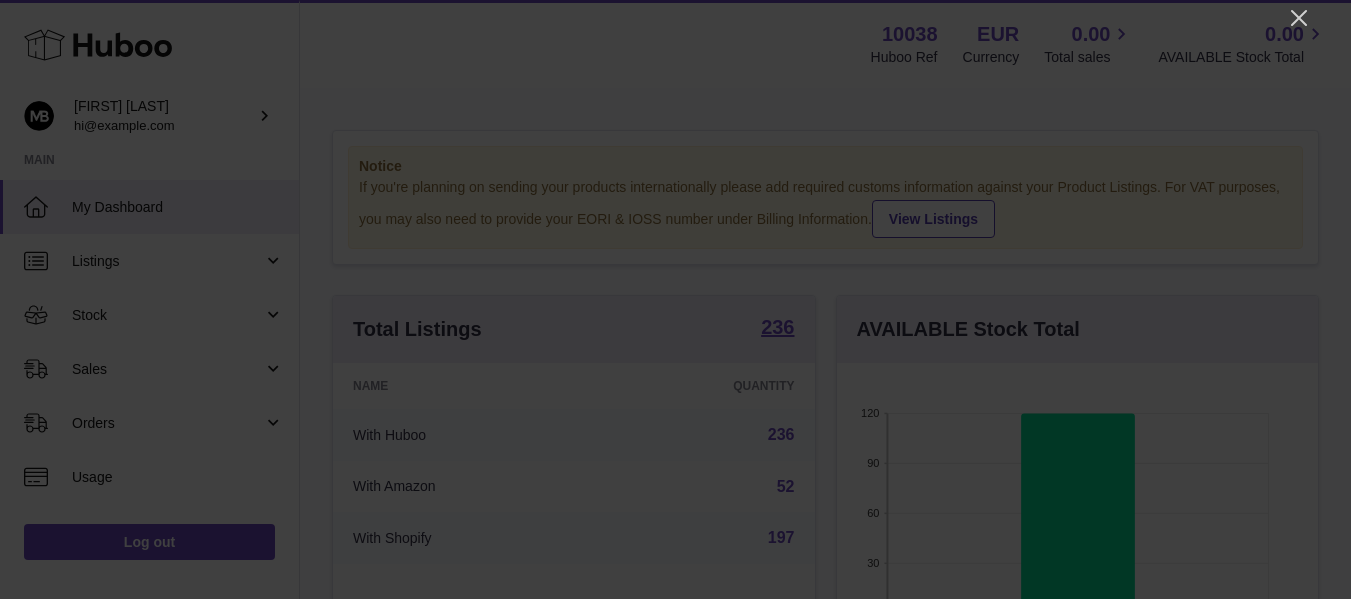 scroll, scrollTop: 312, scrollLeft: 481, axis: both 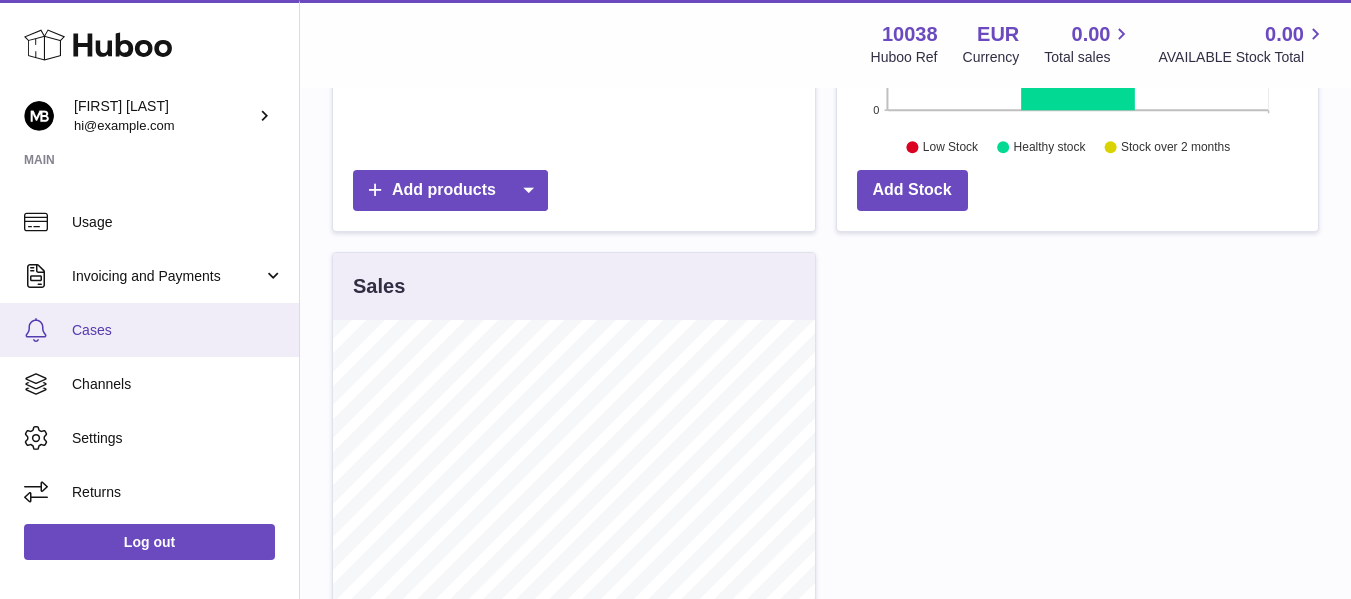 click on "Cases" at bounding box center (178, 330) 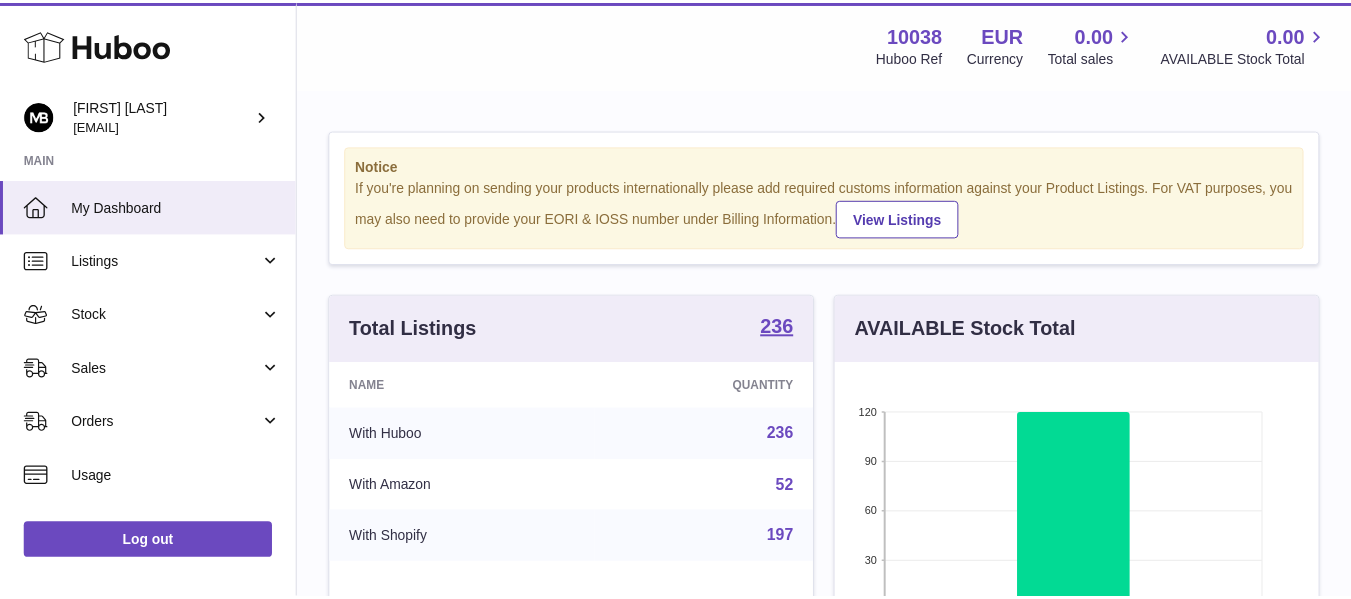 scroll, scrollTop: 0, scrollLeft: 0, axis: both 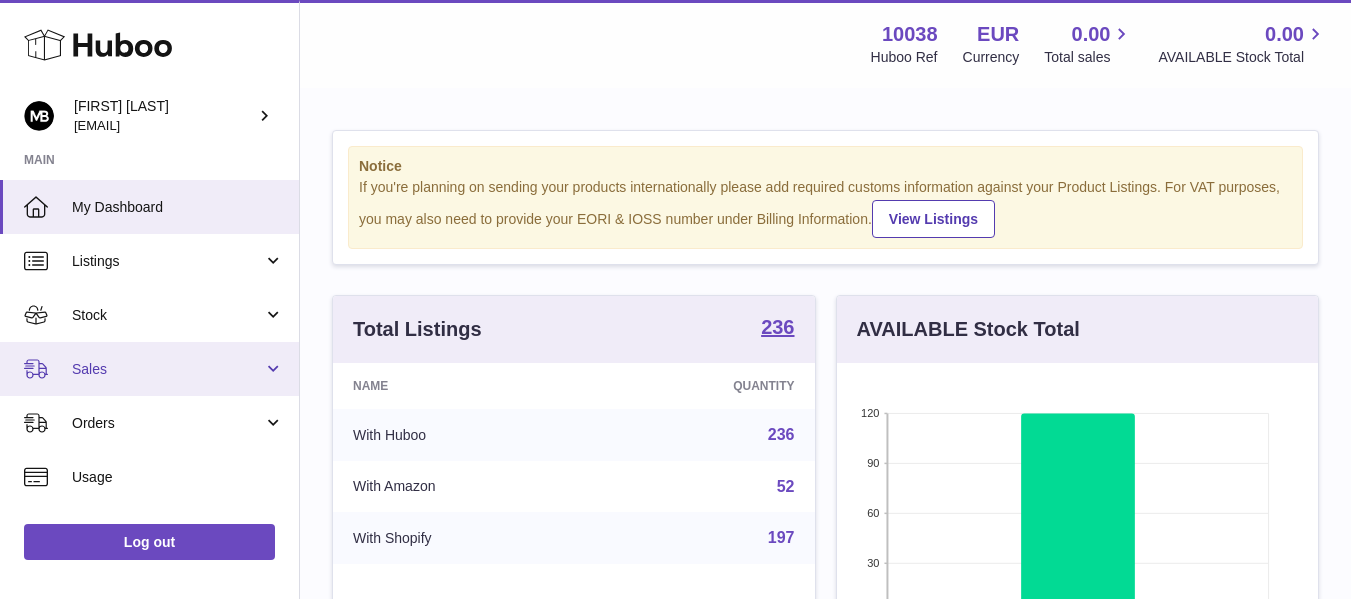 click on "Sales" at bounding box center [167, 369] 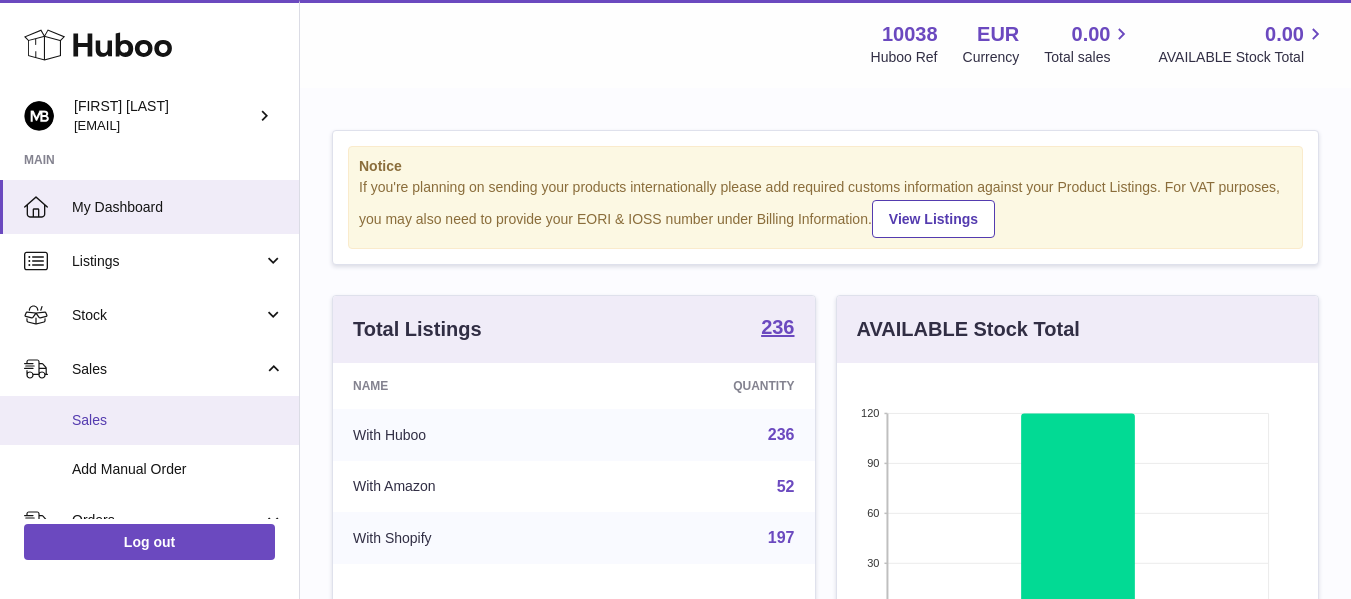 click on "Sales" at bounding box center [149, 420] 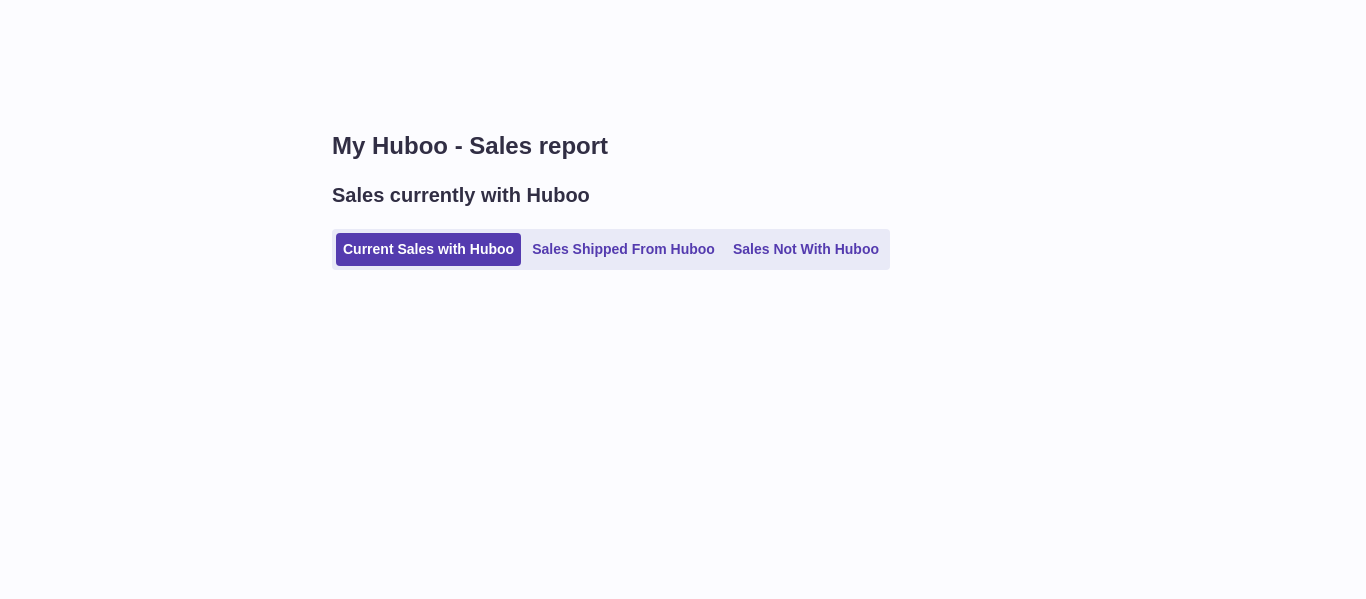 scroll, scrollTop: 0, scrollLeft: 0, axis: both 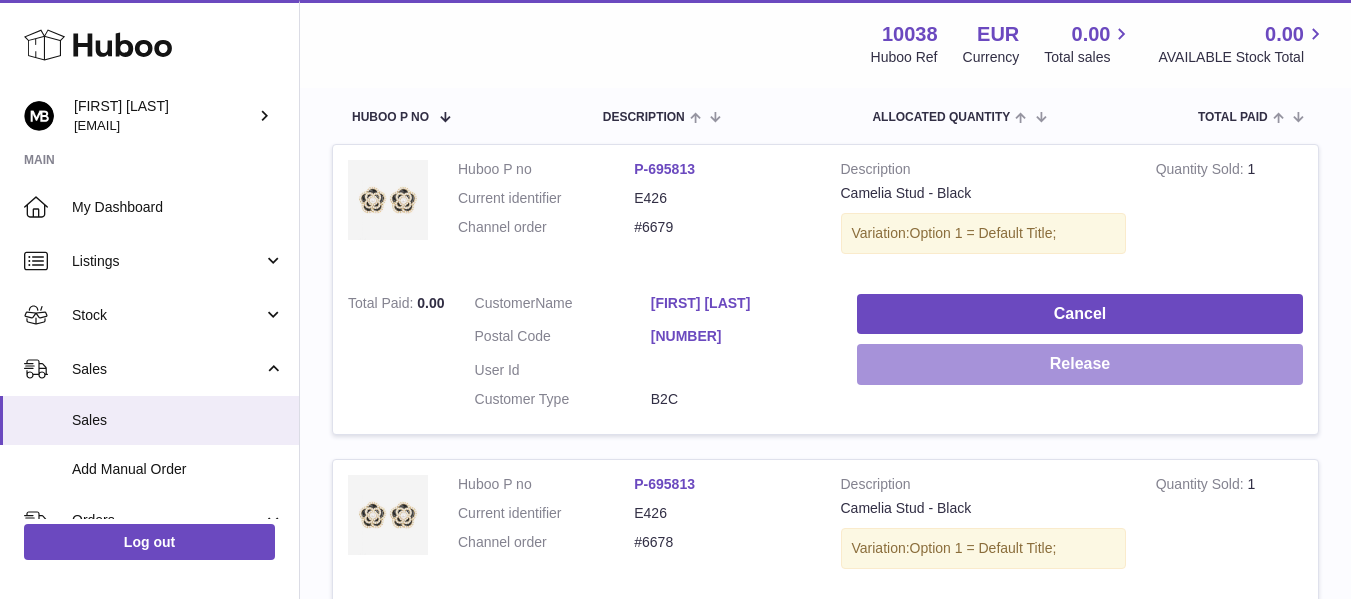 click on "Release" at bounding box center (1080, 364) 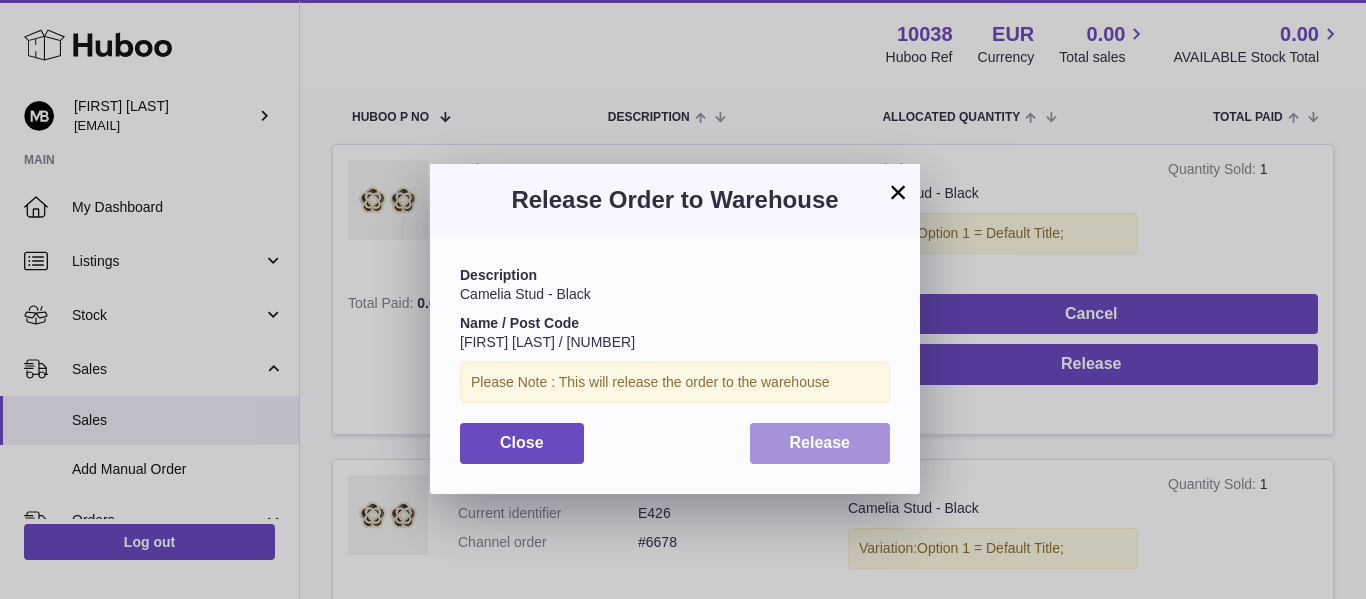 click on "Release" at bounding box center [820, 443] 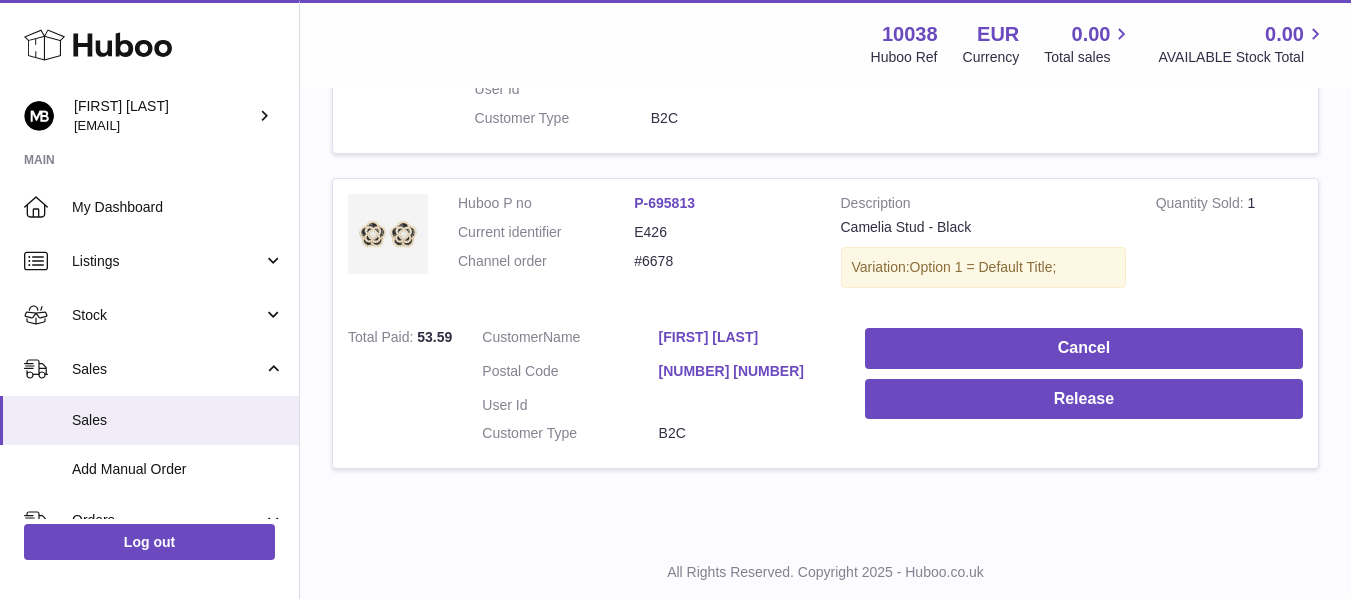 scroll, scrollTop: 660, scrollLeft: 0, axis: vertical 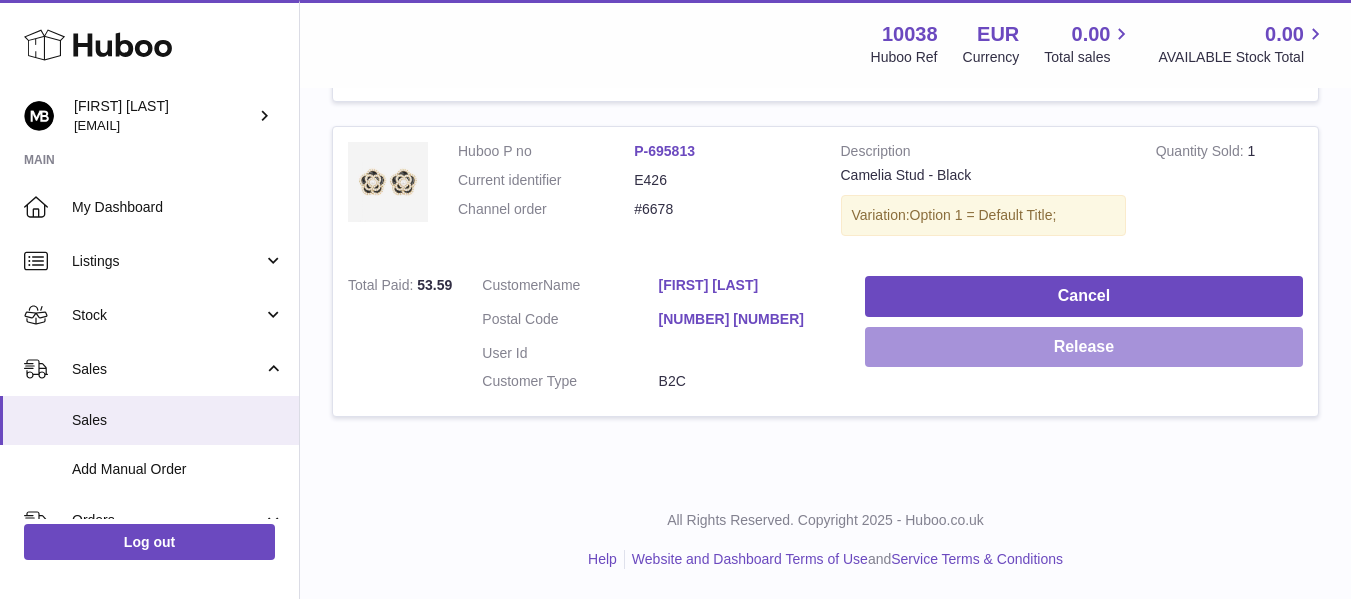 click on "Release" at bounding box center (1084, 347) 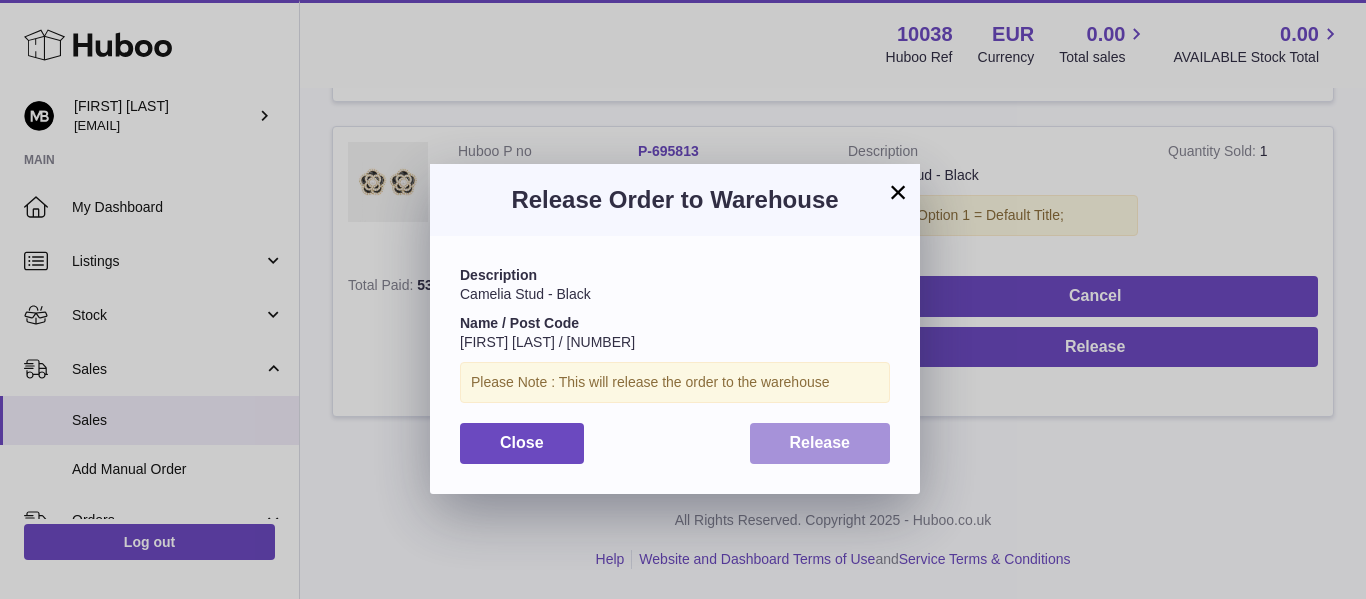 click on "Release" at bounding box center (820, 442) 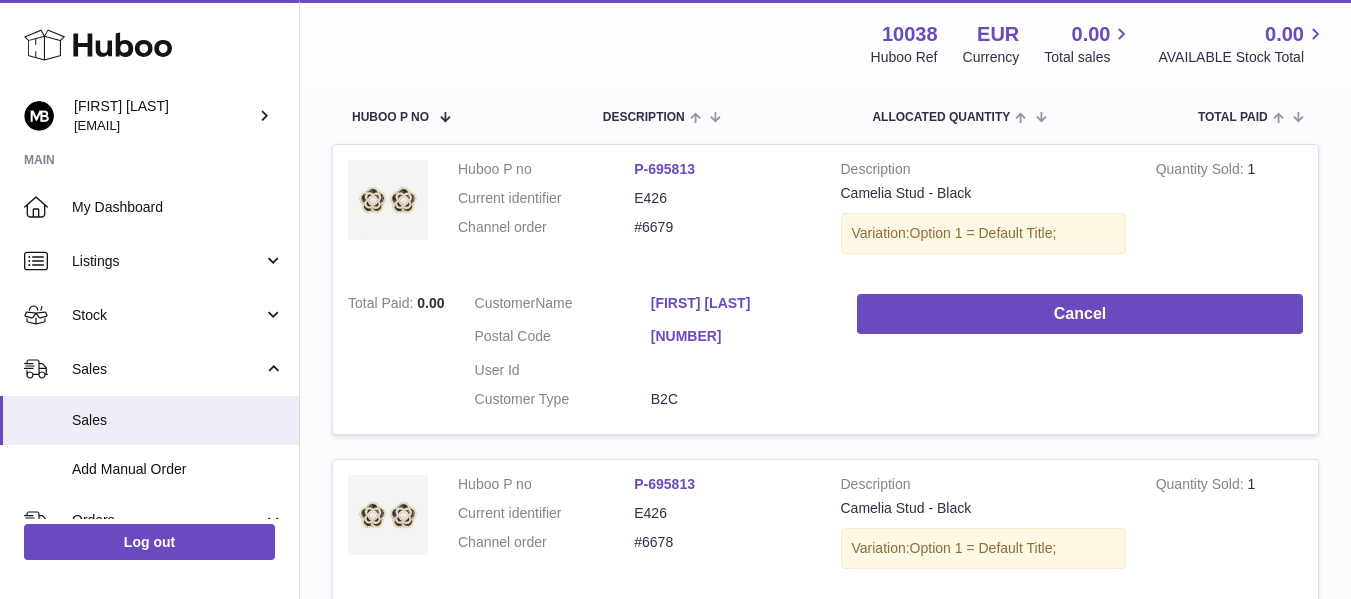 scroll, scrollTop: 0, scrollLeft: 0, axis: both 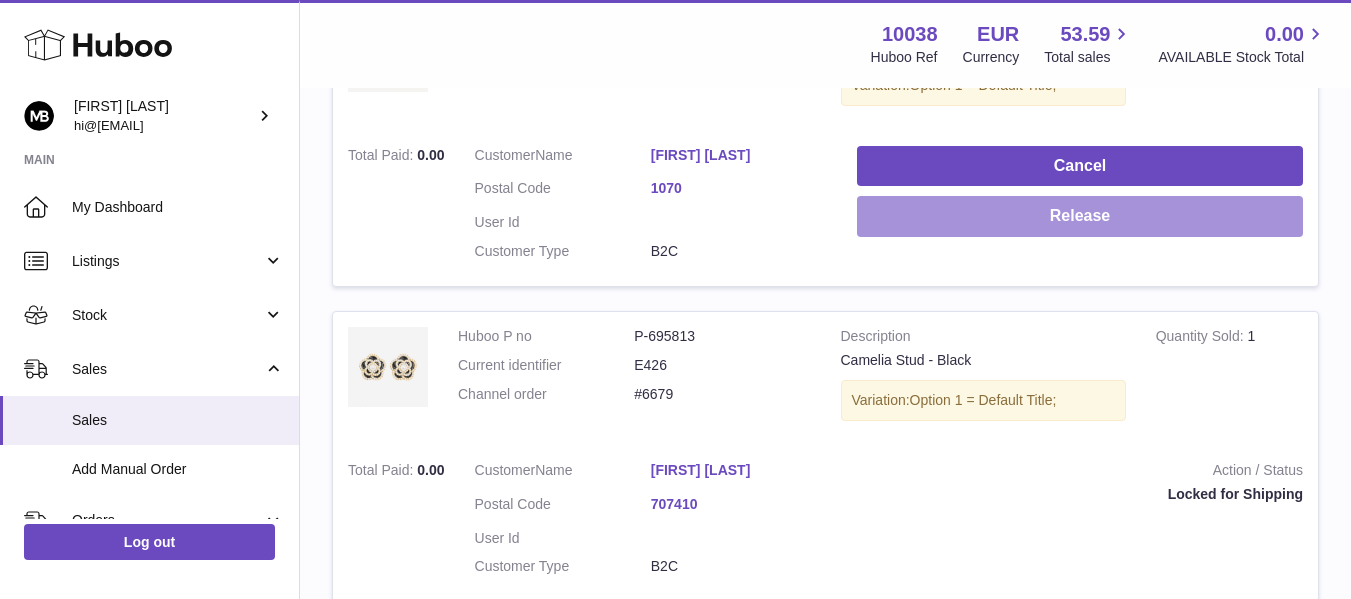 click on "Release" at bounding box center (1080, 216) 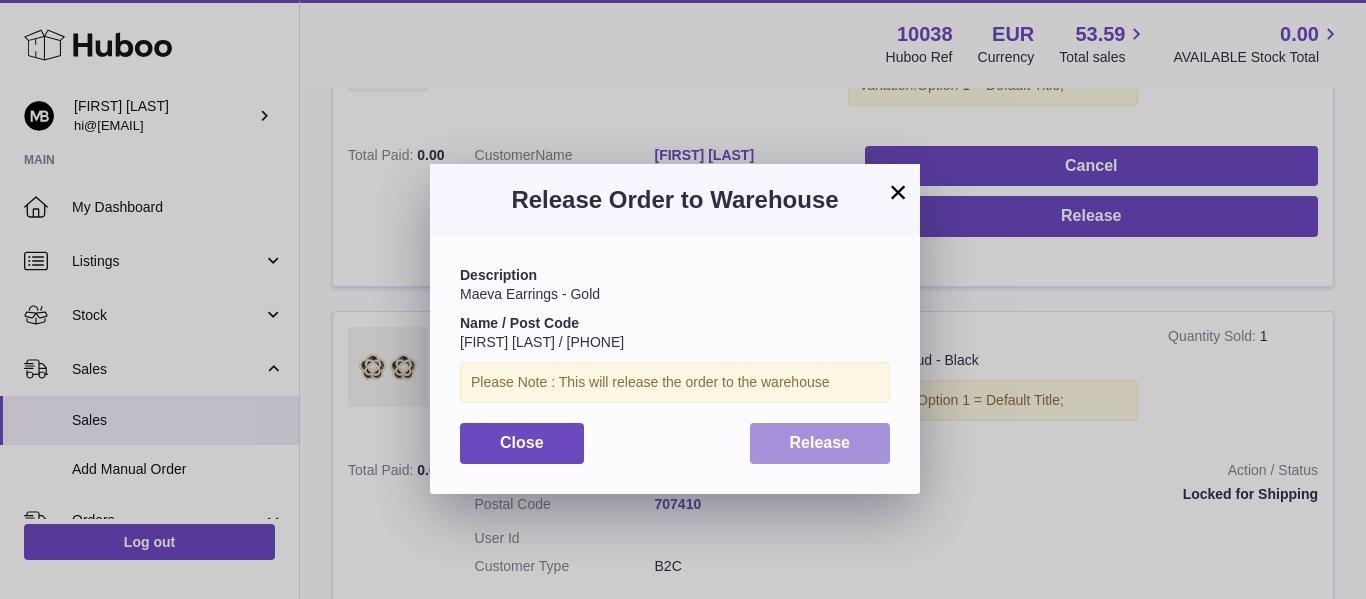 click on "Release" at bounding box center [820, 442] 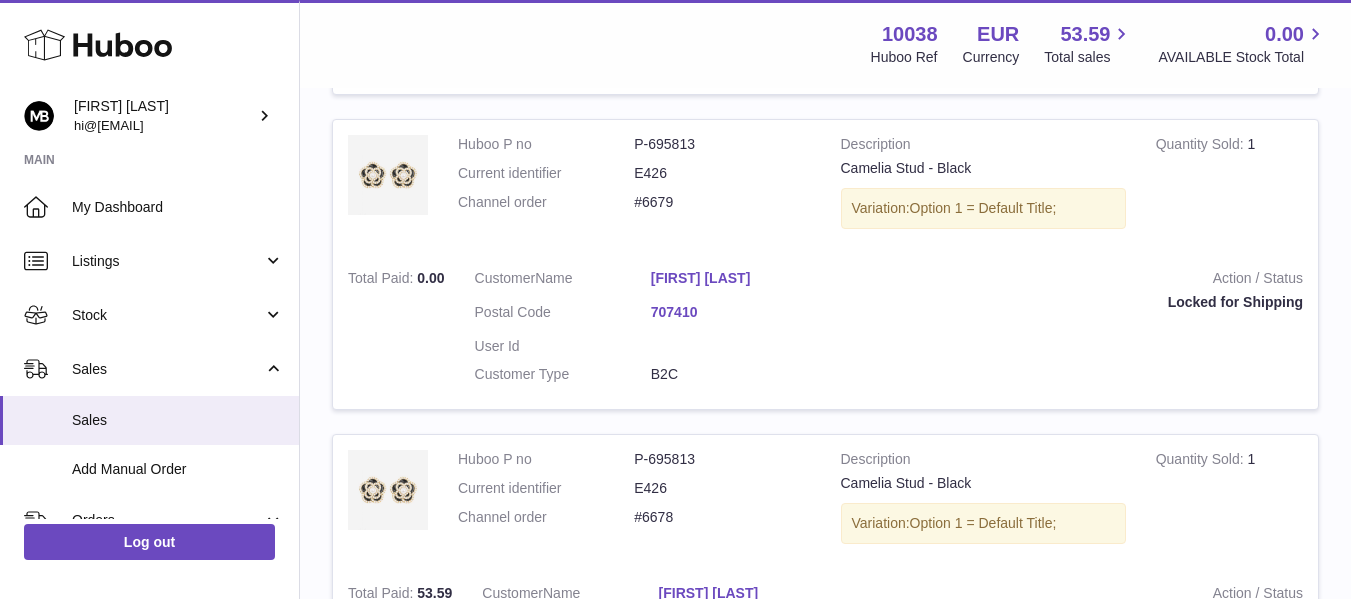 scroll, scrollTop: 975, scrollLeft: 0, axis: vertical 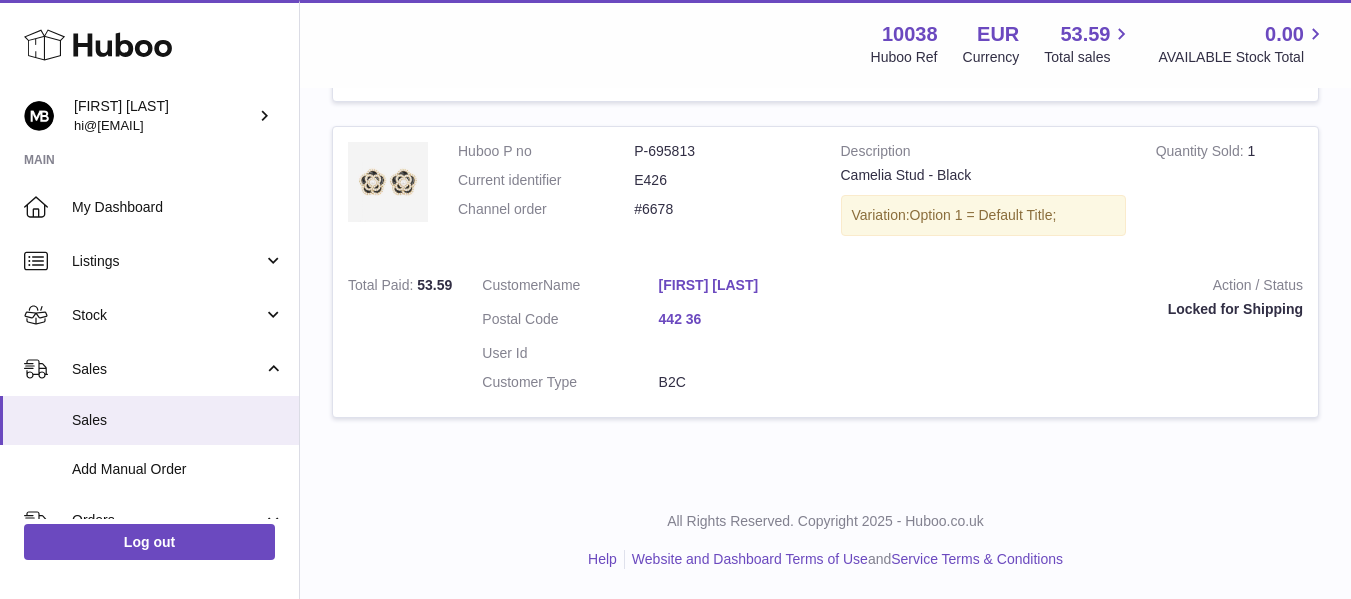 click on "Action / Status
Locked for Shipping" at bounding box center [1084, 339] 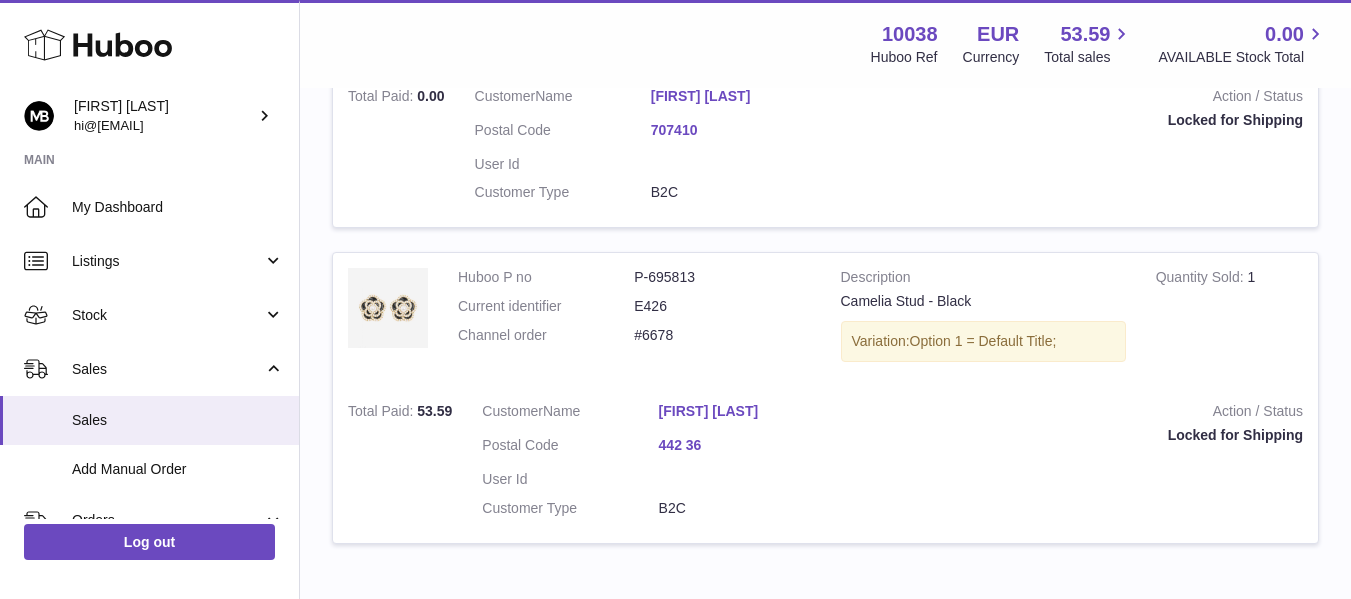 scroll, scrollTop: 808, scrollLeft: 0, axis: vertical 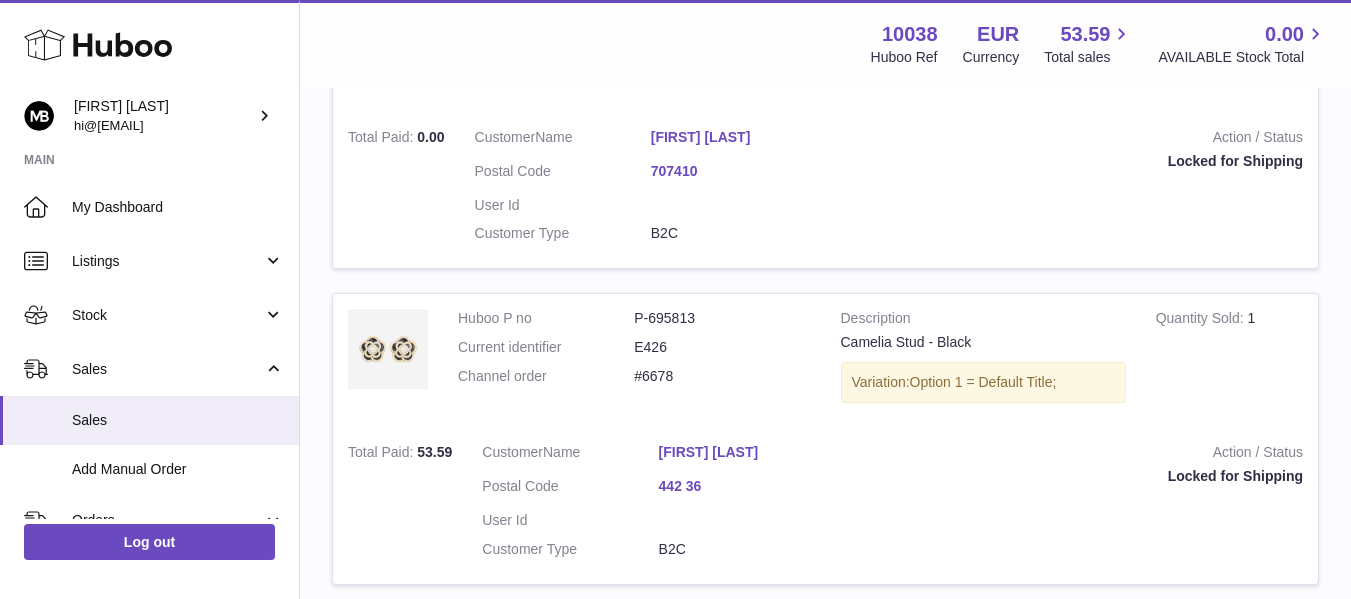 click on "Action / Status
Locked for Shipping" at bounding box center [1080, 191] 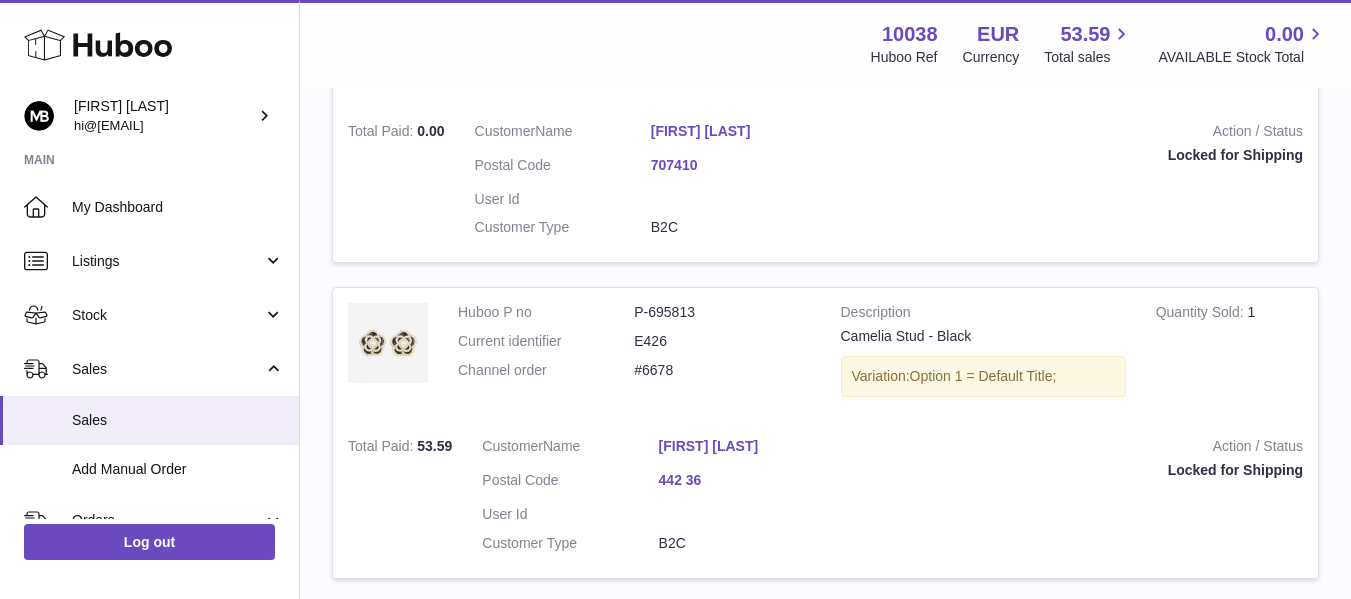 scroll, scrollTop: 808, scrollLeft: 0, axis: vertical 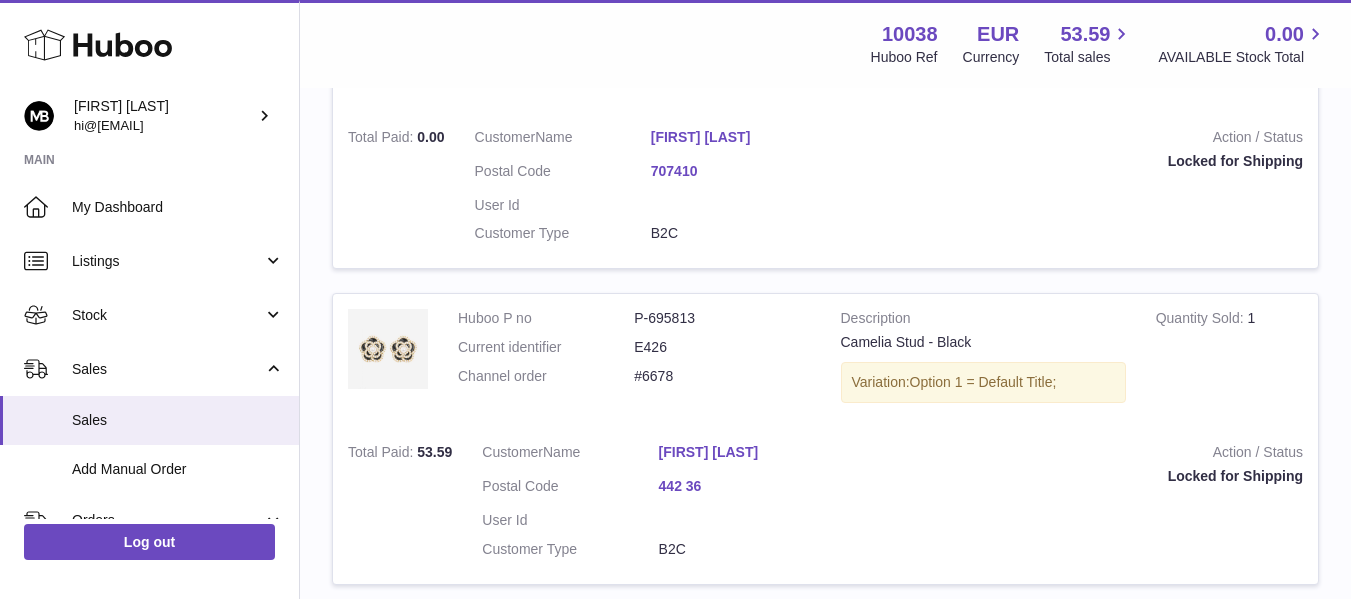 click on "Huboo P no
P-695813
Current identifier   E426
Channel order
#6679     Description   Camelia Stud - Black
Variation:
Option 1 = Default Title;
Quantity Sold
1
Total Paid   0.00   Customer  Name   Manuela Manea   Postal Code   707410   User Id     Customer Type   B2C
Action / Status
Locked for Shipping" at bounding box center [825, 123] 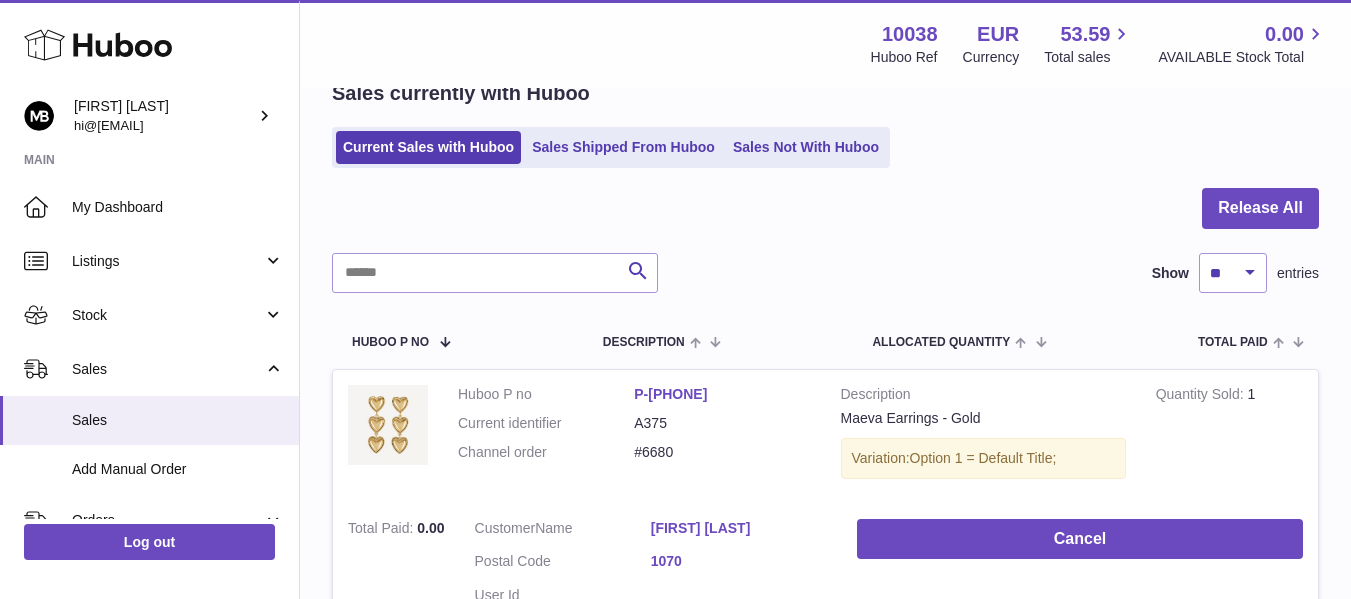 scroll, scrollTop: 101, scrollLeft: 0, axis: vertical 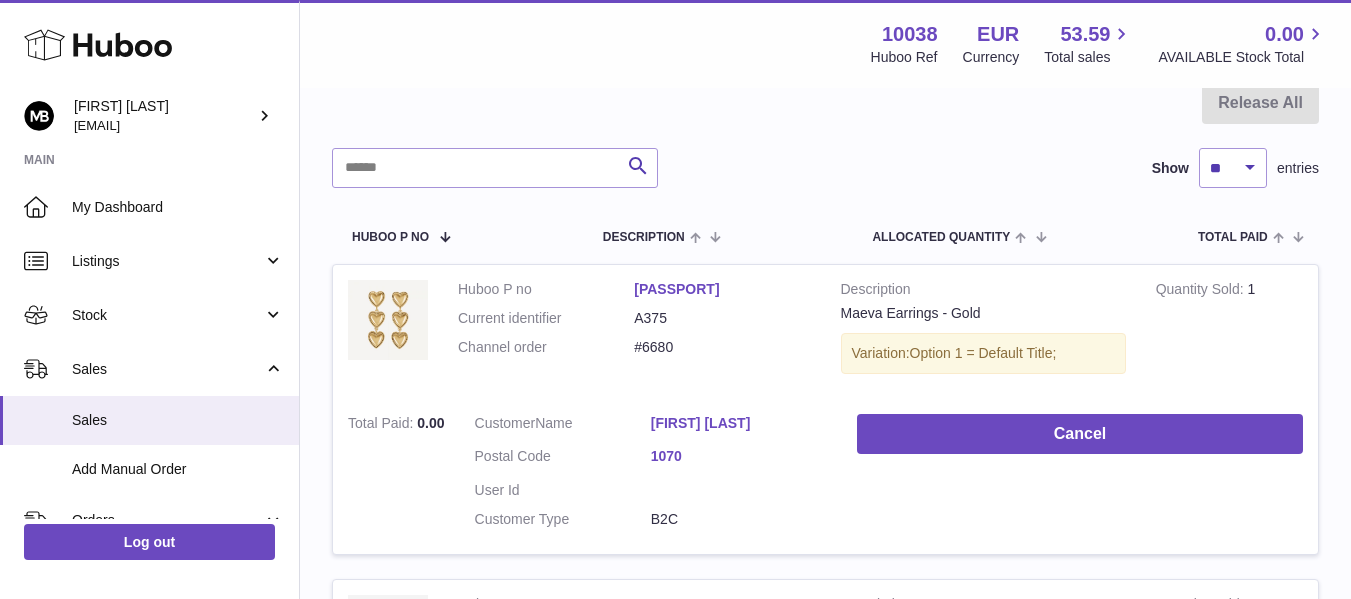 click at bounding box center [825, 115] 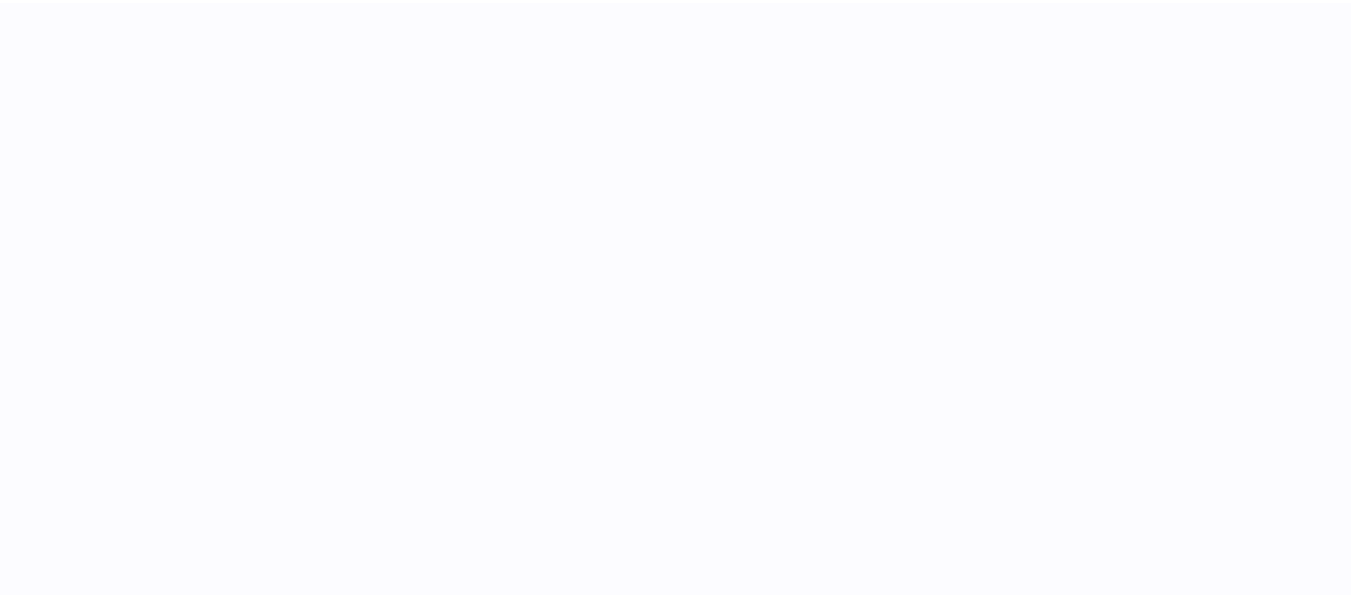 scroll, scrollTop: 0, scrollLeft: 0, axis: both 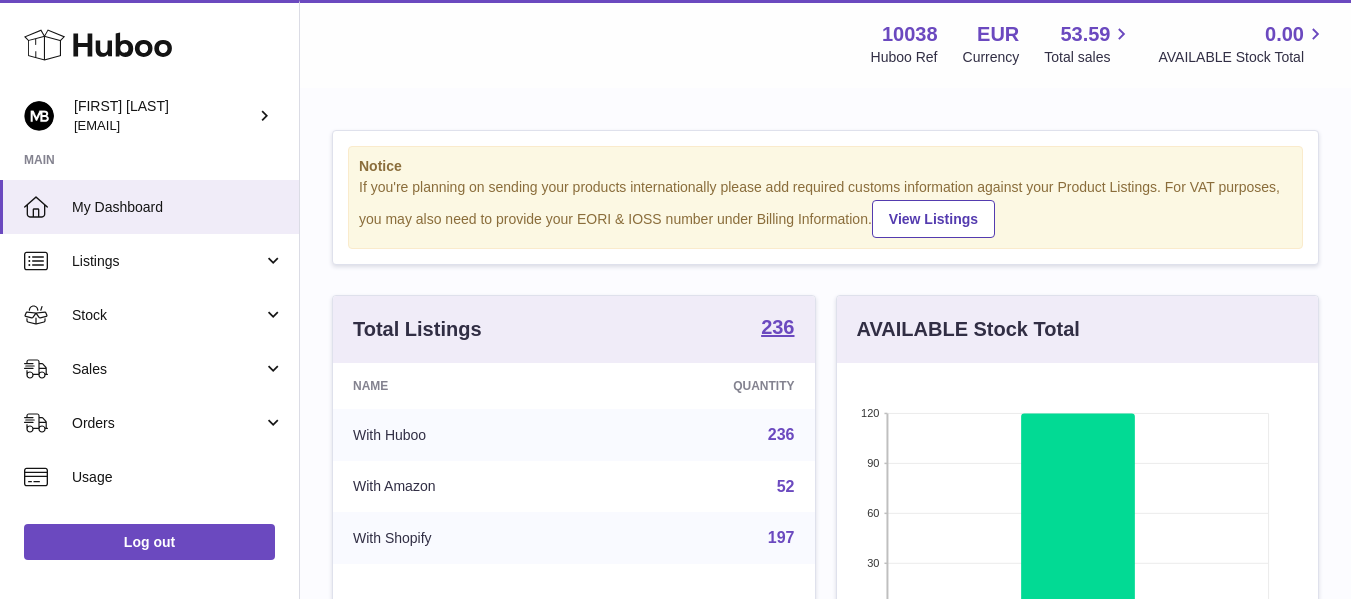 click on "Notice
If you're planning on sending your products internationally please add required customs information against your Product Listings. For VAT purposes, you may also need to provide your EORI & IOSS number under Billing Information.   View Listings    Total Listings   236   Name   Quantity   With Huboo
236
With Amazon
52
With Shopify
197
Add products
AVAILABLE Stock Total     120 90 60 30 0 Low Stock Healthy stock Stock over 2 months   Add Stock   Sales         Help   Huboo is the easy way to get your stock fulfilled. But incase you need any help here's our ways for you to get on with selling     Huboo Support     FAQ     Benefits     Subscriptions" at bounding box center (825, 833) 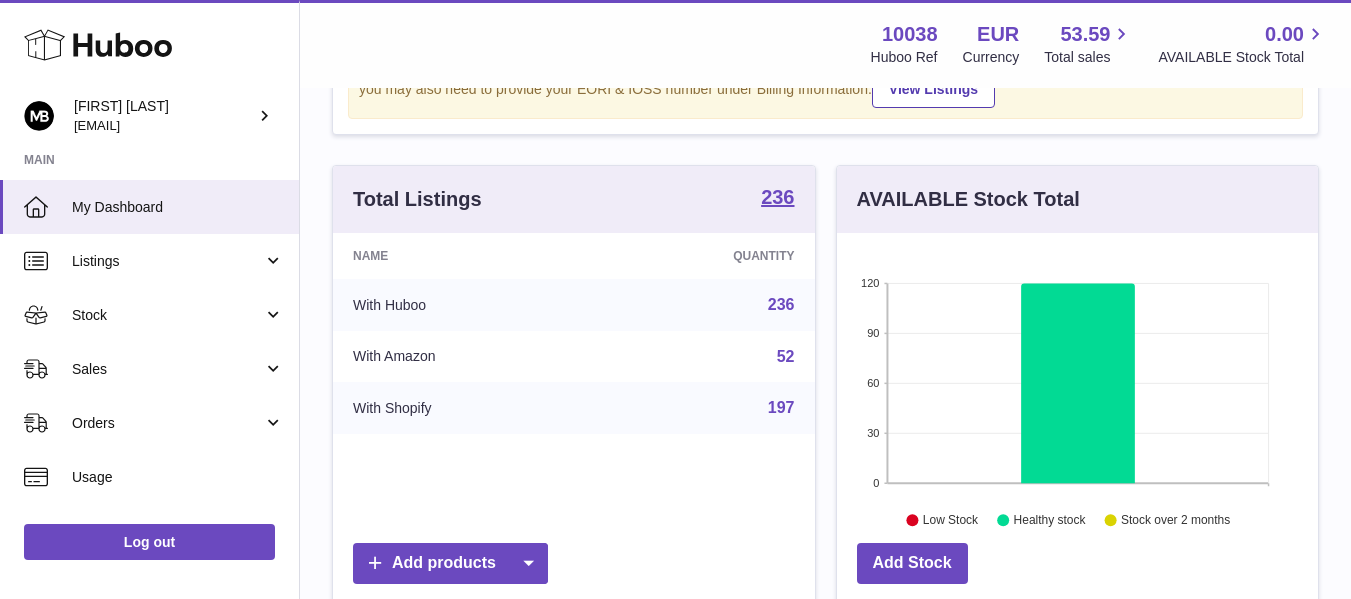 scroll, scrollTop: 0, scrollLeft: 0, axis: both 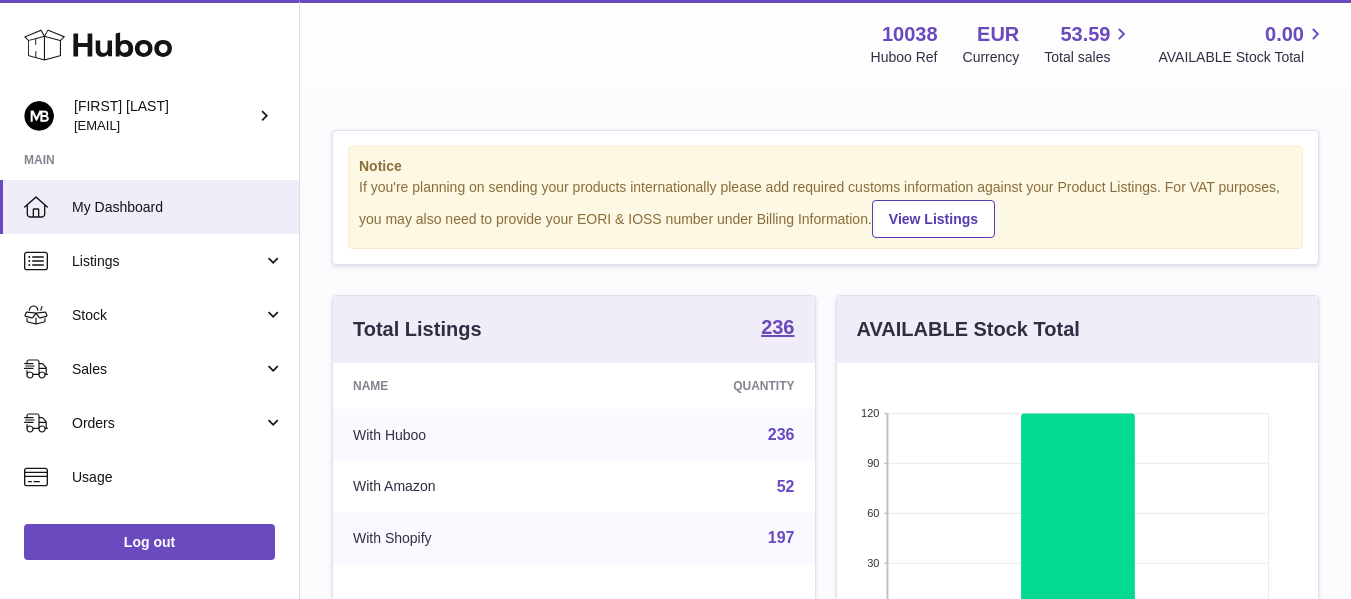 click on "Menu Huboo [ZIP] Huboo Ref EUR Currency 53.59 Total sales 0.00 AVAILABLE Stock Total" at bounding box center (825, 44) 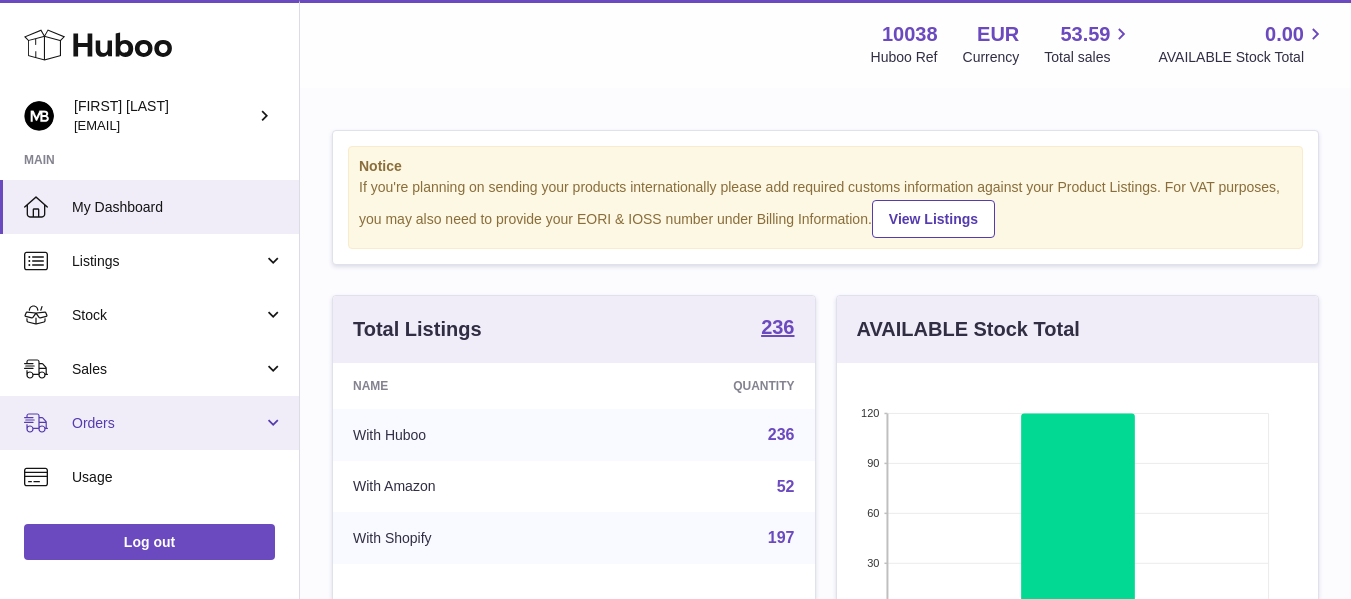 click on "Orders" at bounding box center (167, 423) 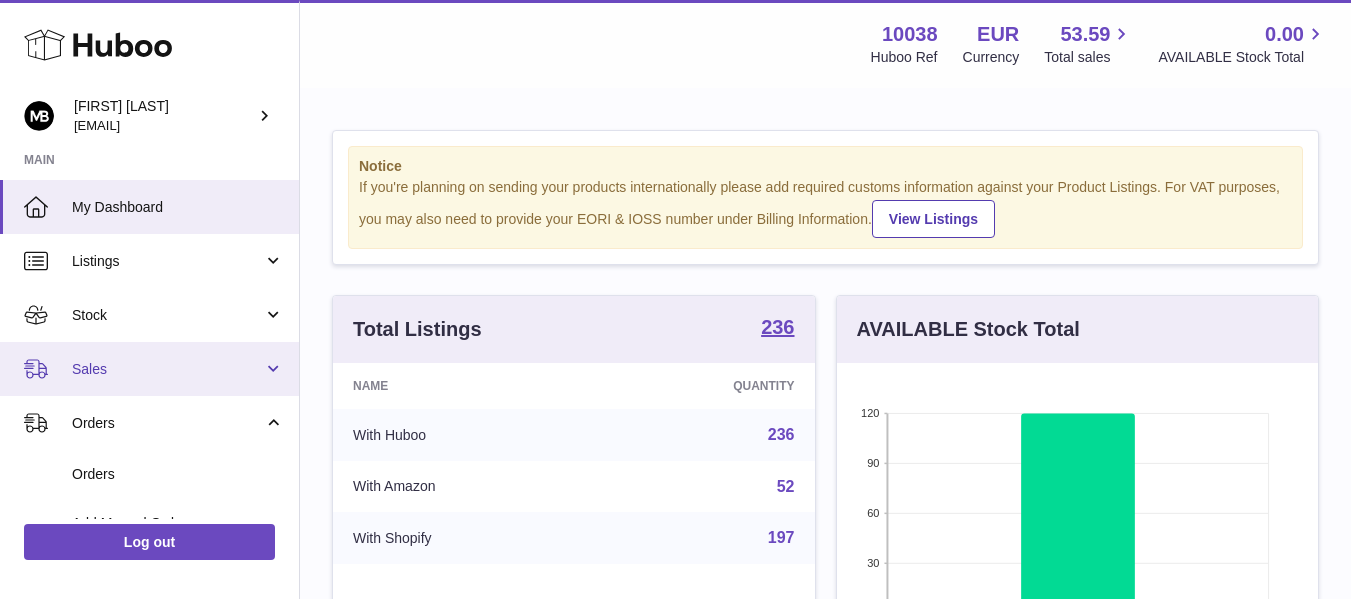 click on "Sales" at bounding box center (149, 369) 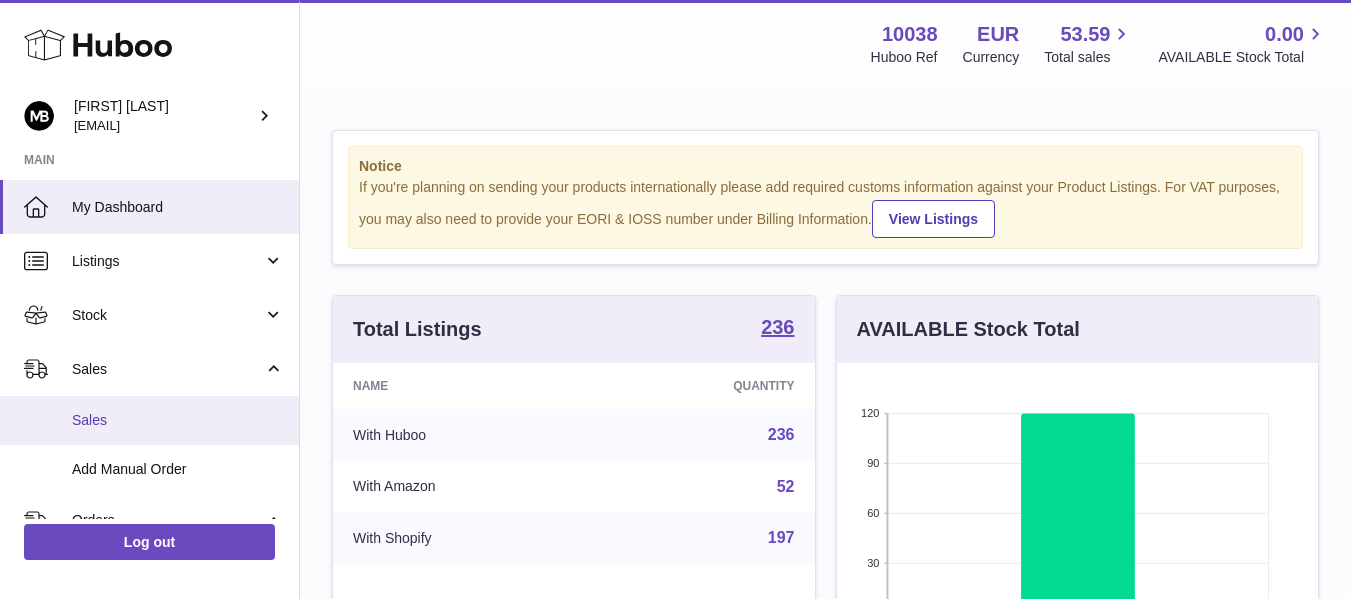 click on "Sales" at bounding box center [178, 420] 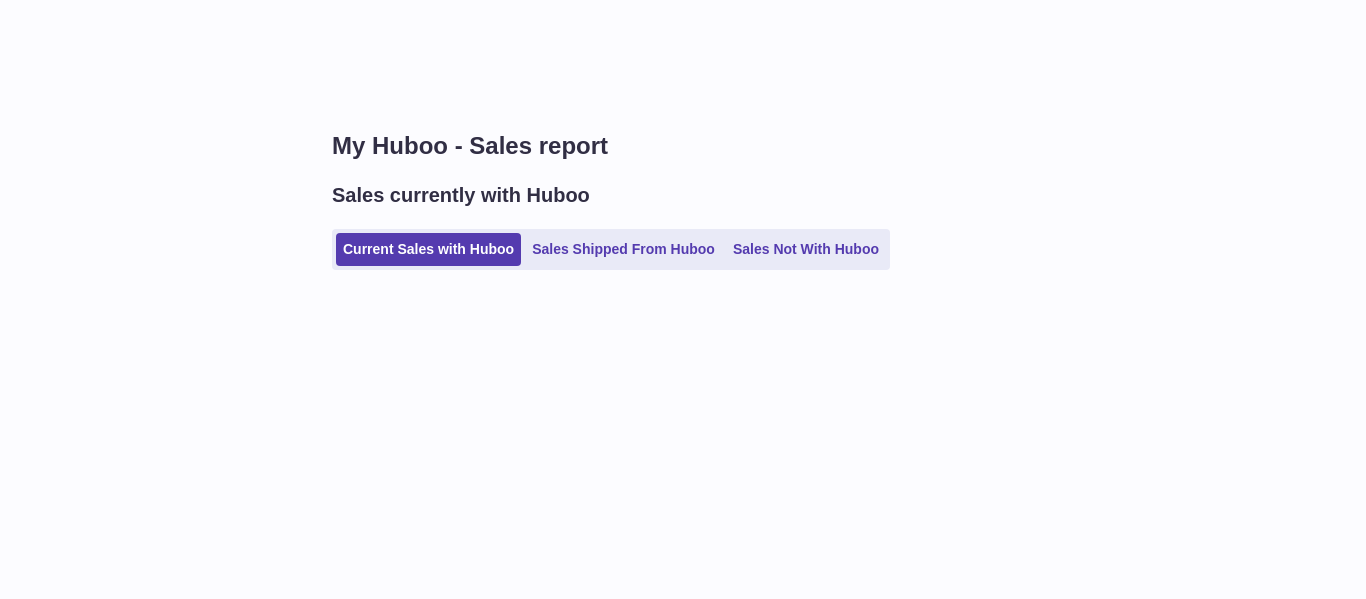 scroll, scrollTop: 0, scrollLeft: 0, axis: both 